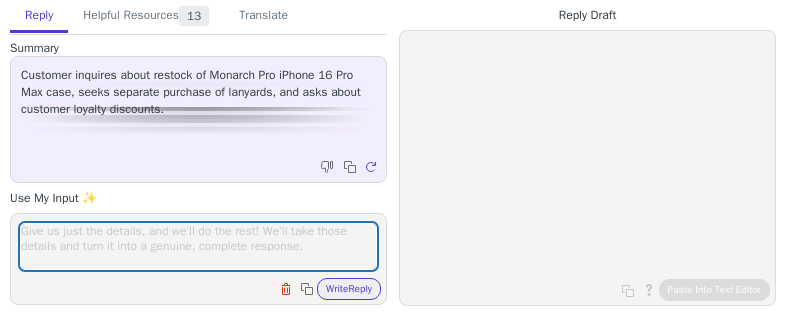 scroll, scrollTop: 0, scrollLeft: 0, axis: both 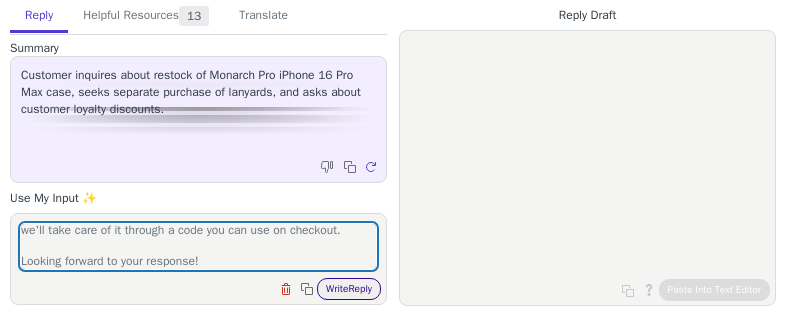 type on "Hello [NAME],
Thank you for writing back.
We would like to confirm that you can purchase the Active Neon Lanyard through this link:
https://www.urbanarmorgear.com/products/pathfinder-and-pathfinder-se-paracord-lanyard/
Unfortunately, the Active Lava lanyard is currently not sold separately.
If you are referring to your reward points, you have [NUMBER] points which can be redeemed in increments of 50 (50 points = $5 off). Please let us know how many points you wish to redeem, and we'll take care of it through a code you can use on checkout.
Looking forward to your response!" 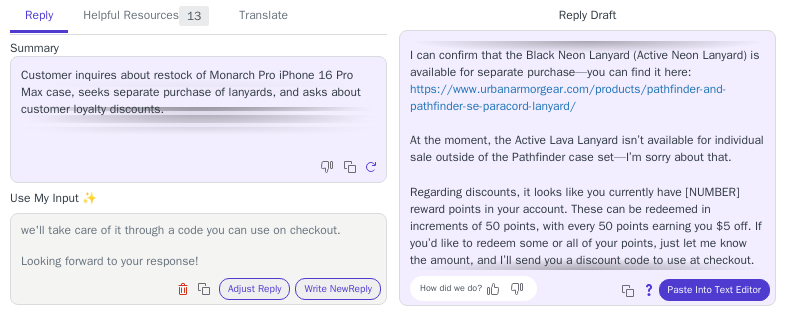 scroll, scrollTop: 130, scrollLeft: 0, axis: vertical 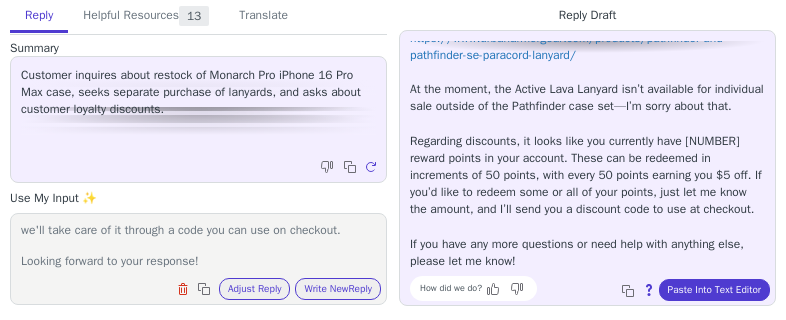 click on "Hello [NAME], Thanks for reaching out with your follow-up questions! I can confirm that the Black Neon Lanyard (Active Neon Lanyard) is available for separate purchase—you can find it here: https://www.urbanarmorgear.com/products/pathfinder-and-pathfinder-se-paracord-lanyard/ At the moment, the Active Lava Lanyard isn’t available for individual sale outside of the Pathfinder case set—I’m sorry about that. Regarding discounts, it looks like you currently have [NUMBER] reward points in your account. These can be redeemed in increments of 50 points, with every 50 points earning you $5 off. If you’d like to redeem some or all of your points, just let me know the amount, and I’ll send you a discount code to use at checkout. If you have any more questions or need help with anything else, please let me know!" at bounding box center (587, 98) 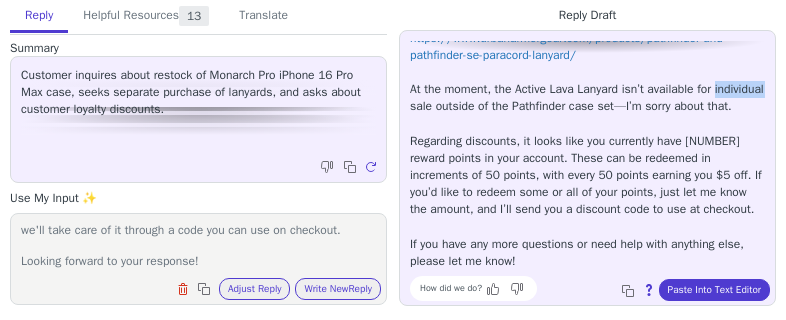 click on "Hello [NAME], Thanks for reaching out with your follow-up questions! I can confirm that the Black Neon Lanyard (Active Neon Lanyard) is available for separate purchase—you can find it here: https://www.urbanarmorgear.com/products/pathfinder-and-pathfinder-se-paracord-lanyard/ At the moment, the Active Lava Lanyard isn’t available for individual sale outside of the Pathfinder case set—I’m sorry about that. Regarding discounts, it looks like you currently have [NUMBER] reward points in your account. These can be redeemed in increments of 50 points, with every 50 points earning you $5 off. If you’d like to redeem some or all of your points, just let me know the amount, and I’ll send you a discount code to use at checkout. If you have any more questions or need help with anything else, please let me know!" at bounding box center [587, 98] 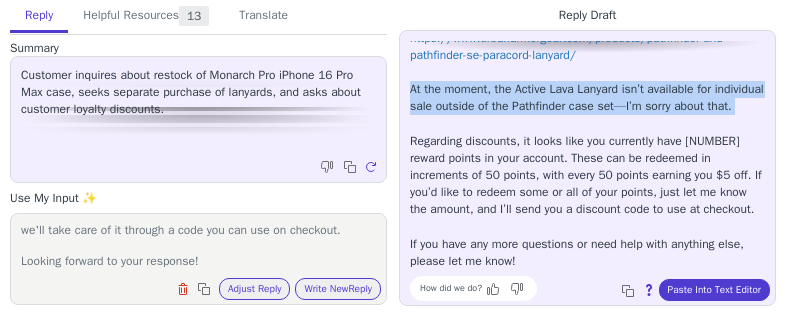 click on "Hello [NAME], Thanks for reaching out with your follow-up questions! I can confirm that the Black Neon Lanyard (Active Neon Lanyard) is available for separate purchase—you can find it here: https://www.urbanarmorgear.com/products/pathfinder-and-pathfinder-se-paracord-lanyard/ At the moment, the Active Lava Lanyard isn’t available for individual sale outside of the Pathfinder case set—I’m sorry about that. Regarding discounts, it looks like you currently have [NUMBER] reward points in your account. These can be redeemed in increments of 50 points, with every 50 points earning you $5 off. If you’d like to redeem some or all of your points, just let me know the amount, and I’ll send you a discount code to use at checkout. If you have any more questions or need help with anything else, please let me know!" at bounding box center [587, 98] 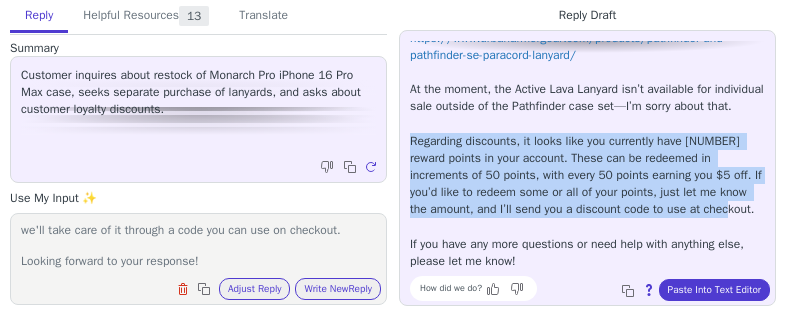 drag, startPoint x: 723, startPoint y: 208, endPoint x: 407, endPoint y: 141, distance: 323.02478 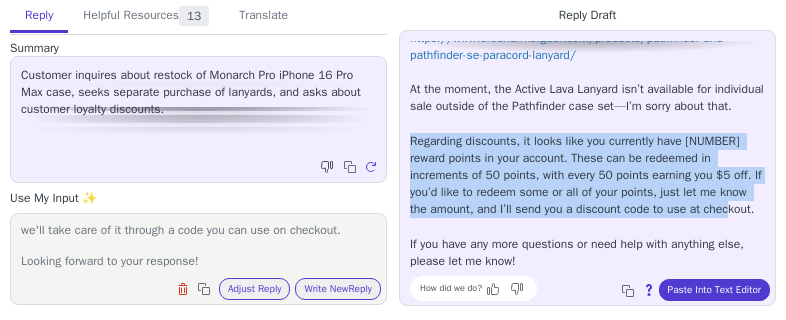 copy on "Regarding discounts, it looks like you currently have 299 reward points in your account. These can be redeemed in increments of 50 points, with every 50 points earning you $5 off. If you’d like to redeem some or all of your points, just let me know the amount, and I’ll send you a discount code to use at checkout." 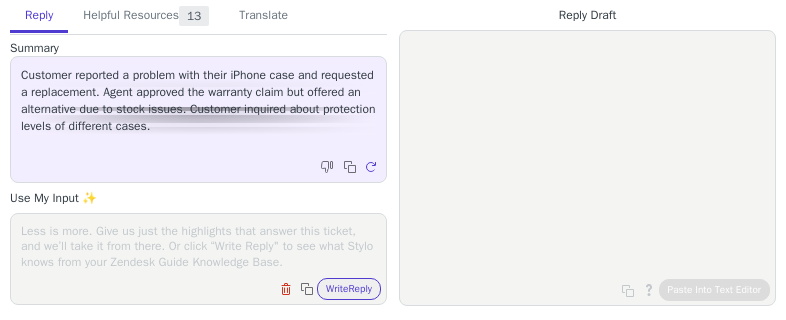 scroll, scrollTop: 0, scrollLeft: 0, axis: both 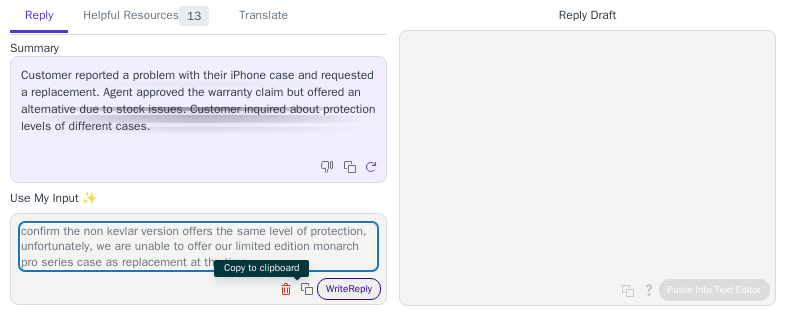 click on "Write  Reply" at bounding box center (349, 289) 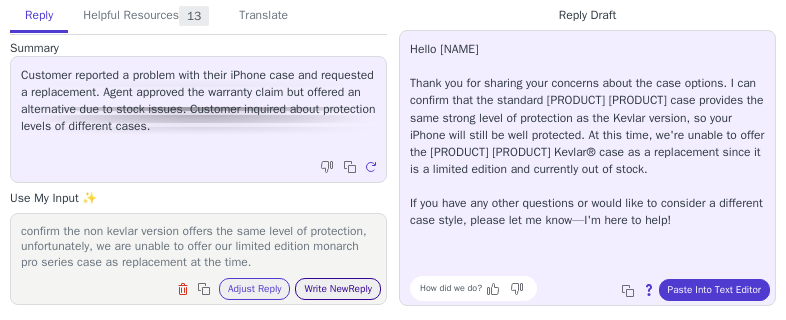 click on "Write New  Reply" at bounding box center [338, 289] 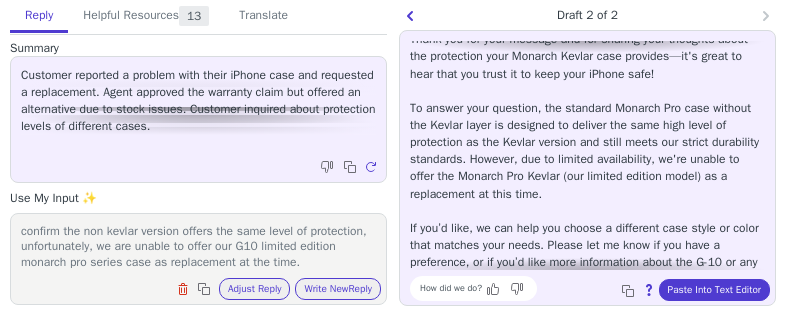 scroll, scrollTop: 79, scrollLeft: 0, axis: vertical 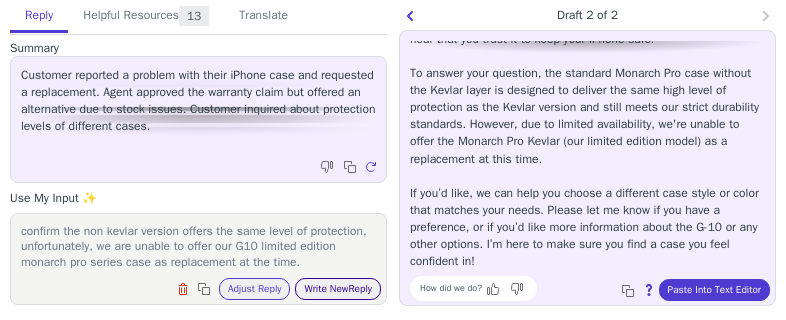 type on "confirm the non kevlar version offers the same level of protection, unfortunately, we are unable to offer our G10 limited edition monarch pro series case as replacement at the time." 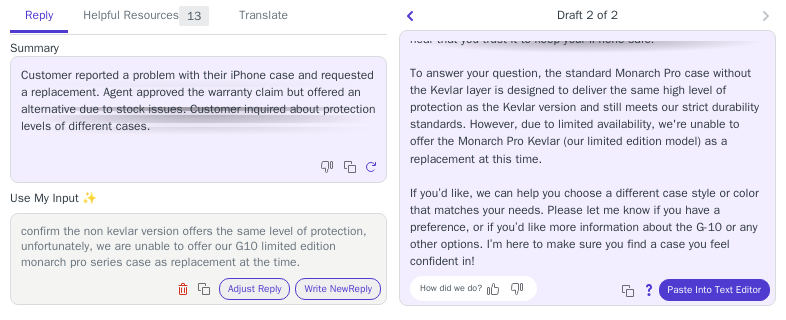 scroll, scrollTop: 0, scrollLeft: 0, axis: both 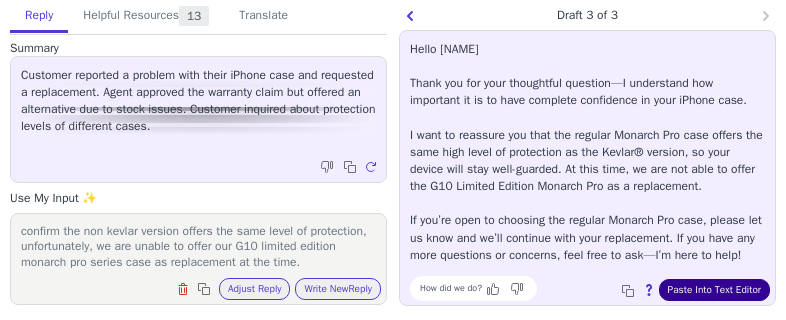 click on "Paste Into Text Editor" at bounding box center [714, 290] 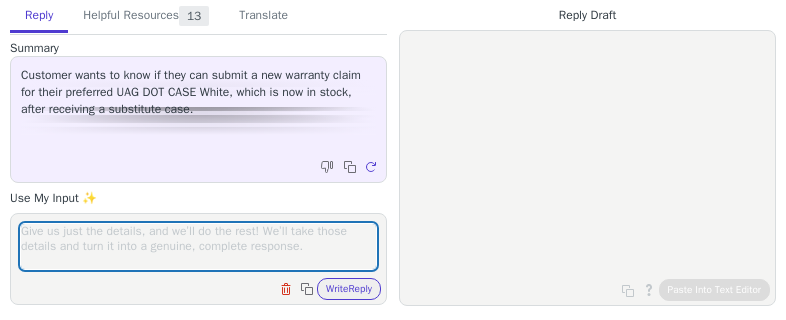 scroll, scrollTop: 0, scrollLeft: 0, axis: both 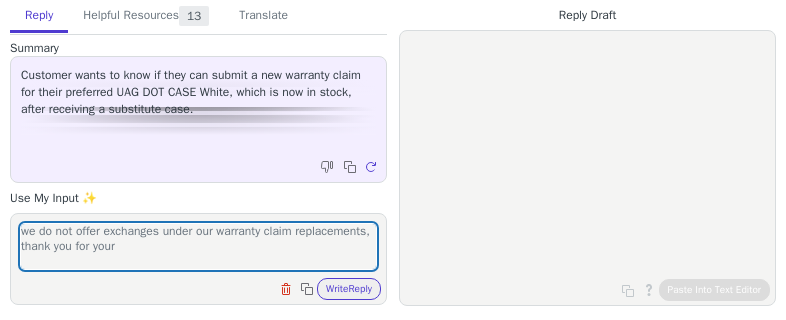 type on "we do not offer exchanges under our warranty claim replacements, thank you for your" 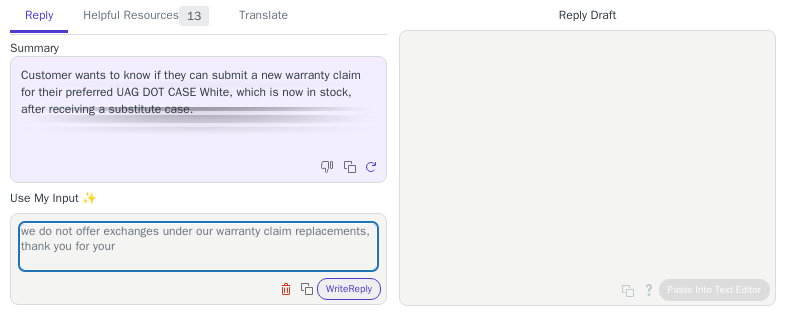 type 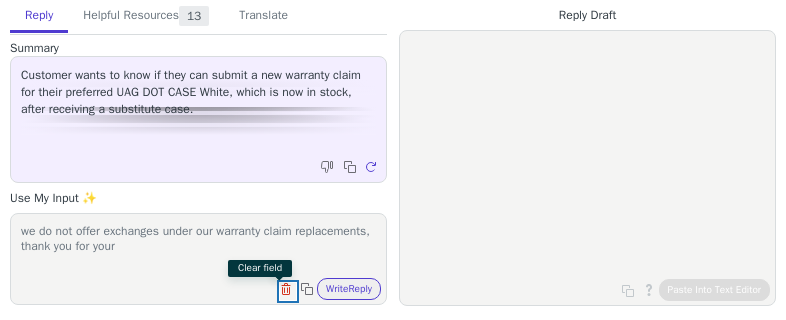 click at bounding box center (288, 291) 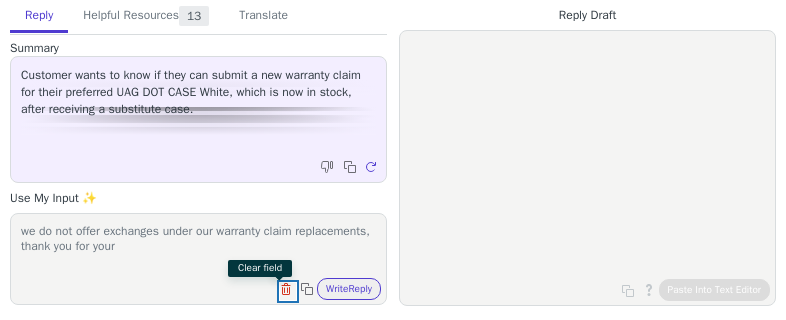 click on "we do not offer exchanges under our warranty claim replacements, thank you for your Clear field Copy to clipboard Write  Reply" at bounding box center (198, 259) 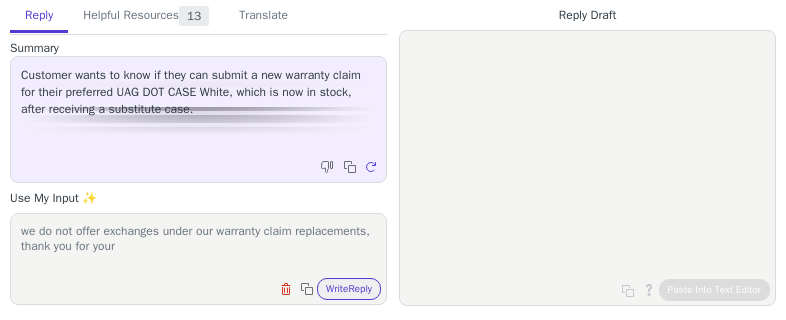 click on "we do not offer exchanges under our warranty claim replacements, thank you for your" at bounding box center [198, 246] 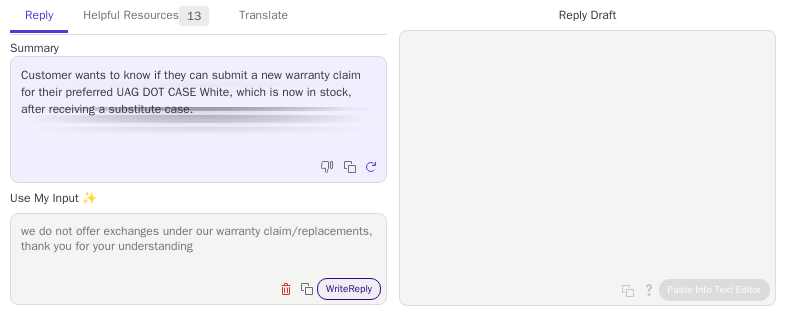 type on "we do not offer exchanges under our warranty claim/replacements, thank you for your understanding" 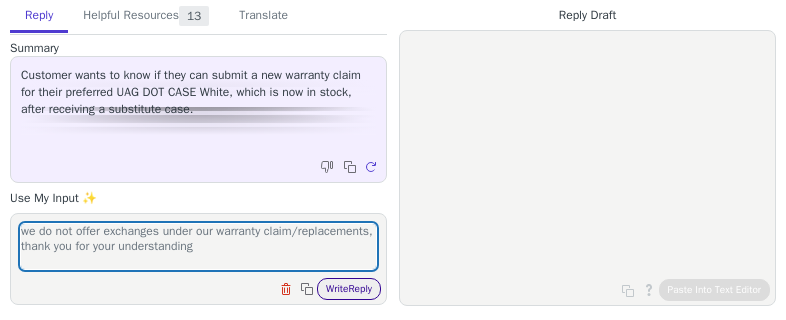 click on "Write  Reply" at bounding box center [349, 289] 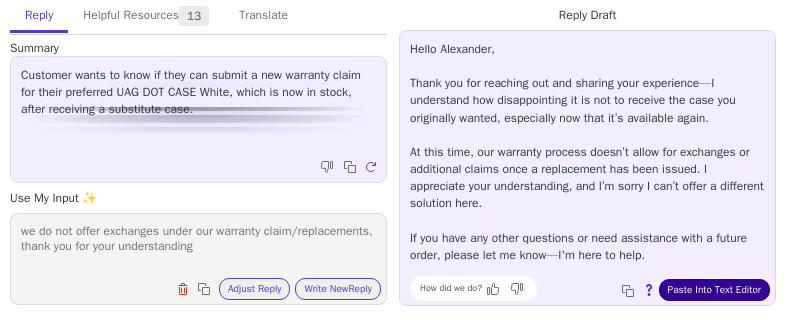 click on "Paste Into Text Editor" at bounding box center (714, 290) 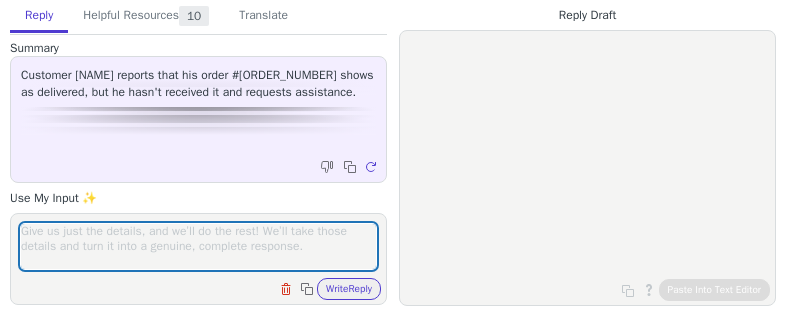 scroll, scrollTop: 0, scrollLeft: 0, axis: both 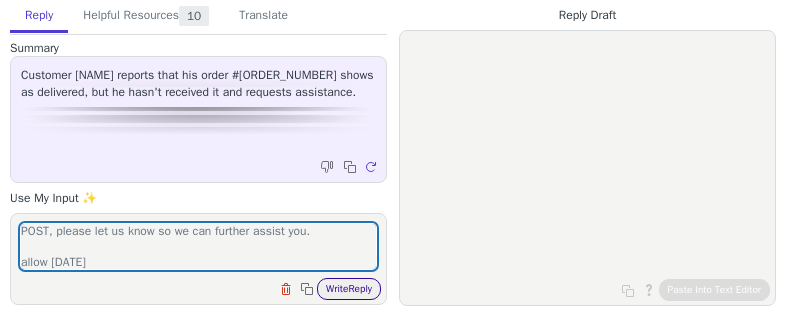 click on "Write  Reply" at bounding box center [349, 289] 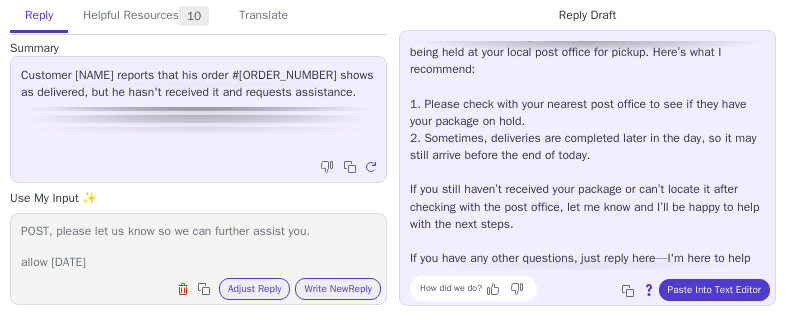 scroll, scrollTop: 165, scrollLeft: 0, axis: vertical 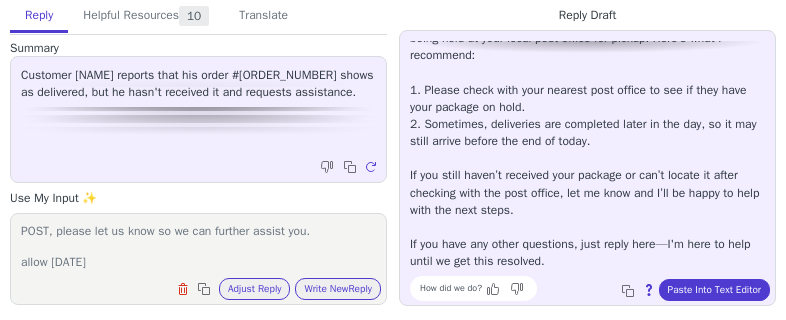 click on "Hello,
Thank you for contacting UAG's Customer Support Team!
We are sorry to hear that the order has not yet arrived!
Our records show that your order has been delivered. We would recommend you to contact the nearest post office to ensure that the package was in fact delivered and it is not being held for pickup.
There are occasions where packages are scanned as delivered, although they are being held for pickup.
If you are unable to get a hold of your package after contacting POST, please let us know so we can further assist you.
allow [DATE]" at bounding box center (198, 246) 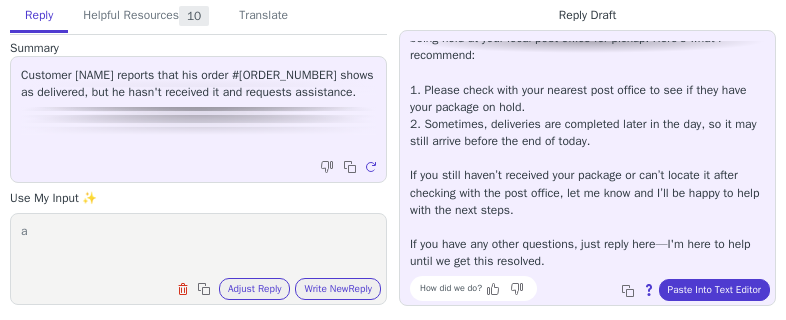 scroll, scrollTop: 0, scrollLeft: 0, axis: both 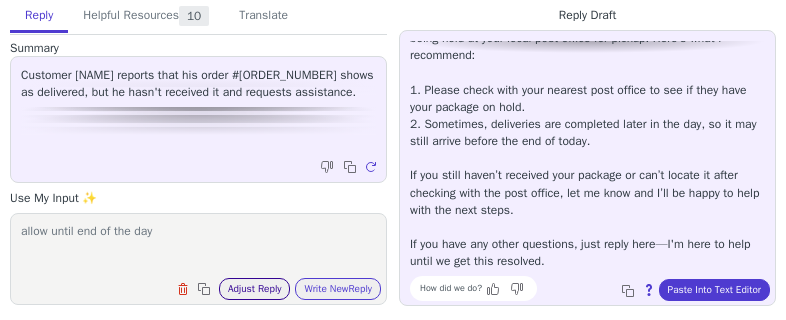 type on "allow until end of the day" 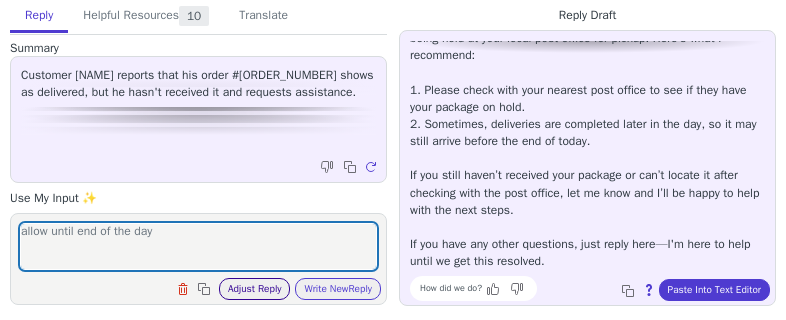 click on "Adjust Reply" at bounding box center [255, 289] 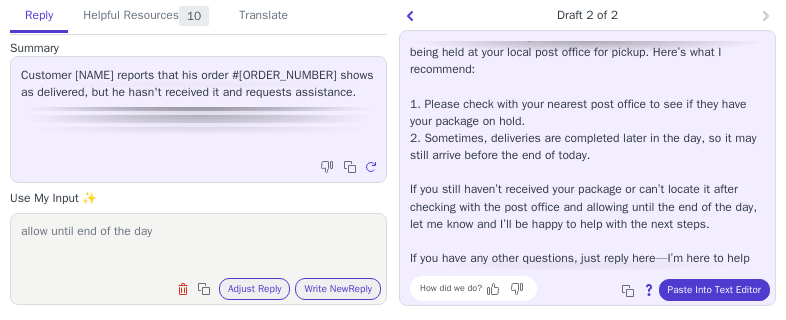 scroll, scrollTop: 165, scrollLeft: 0, axis: vertical 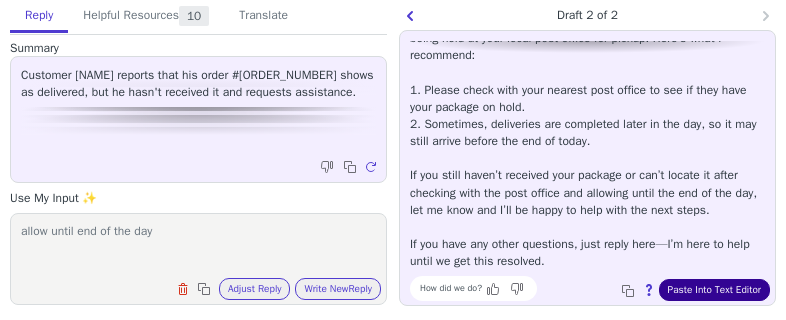 click on "Paste Into Text Editor" at bounding box center [714, 290] 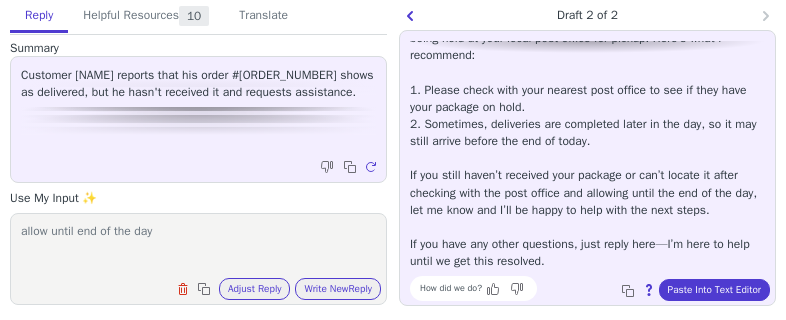 scroll, scrollTop: 13, scrollLeft: 0, axis: vertical 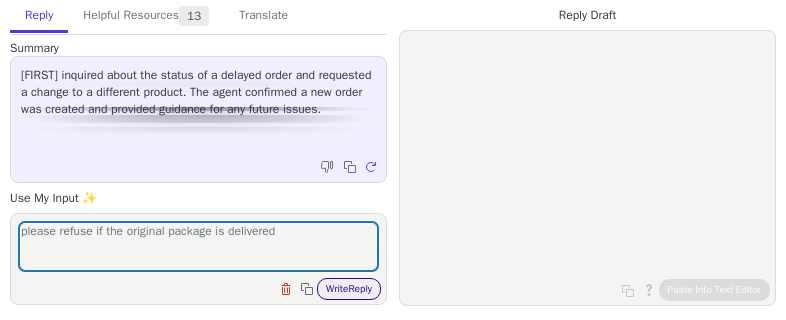 type on "please refuse if the original package is delivered" 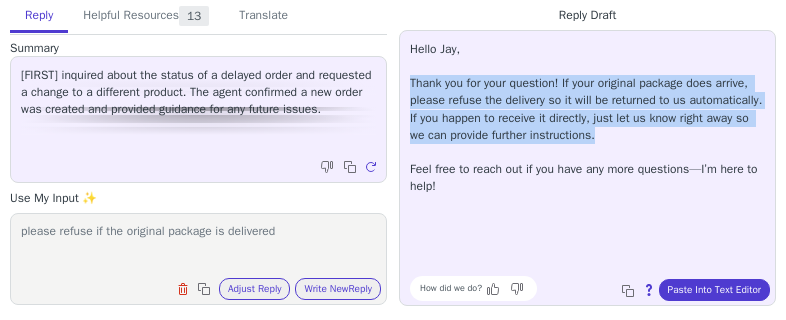 drag, startPoint x: 610, startPoint y: 140, endPoint x: 407, endPoint y: 87, distance: 209.80467 